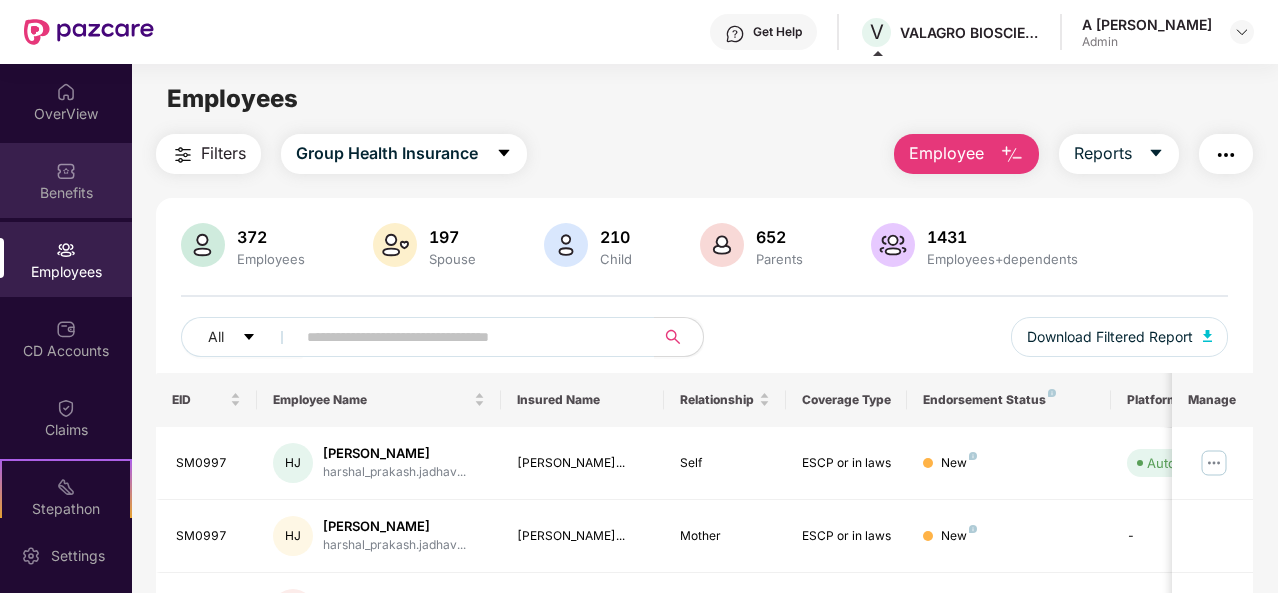 scroll, scrollTop: 0, scrollLeft: 0, axis: both 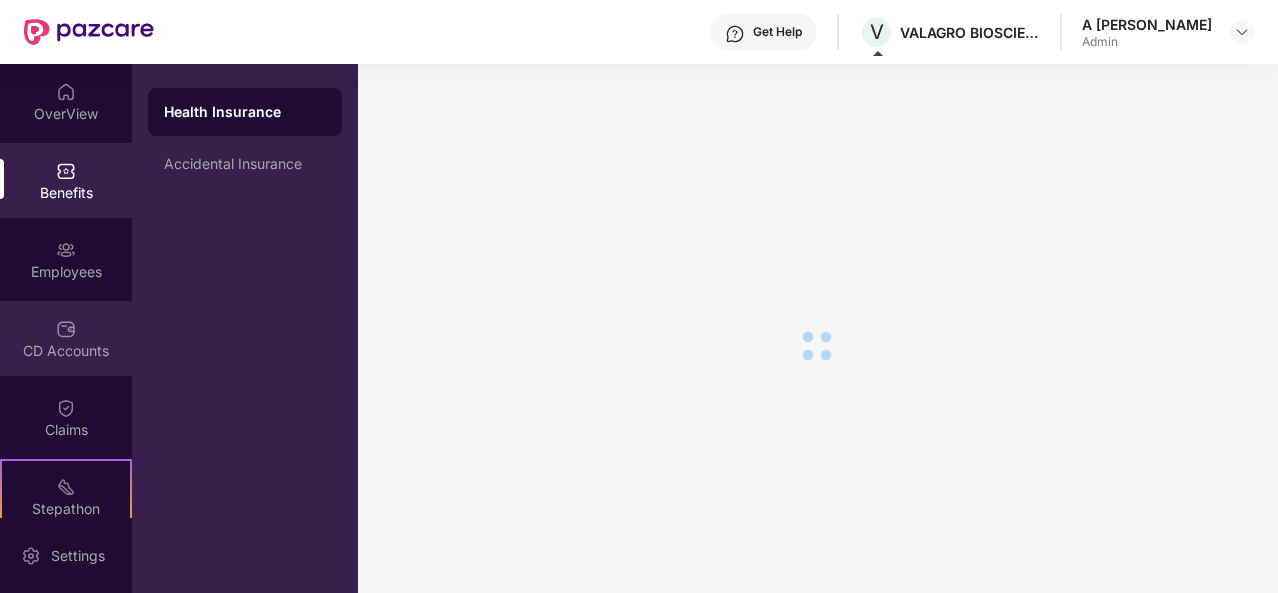 click on "CD Accounts" at bounding box center (66, 351) 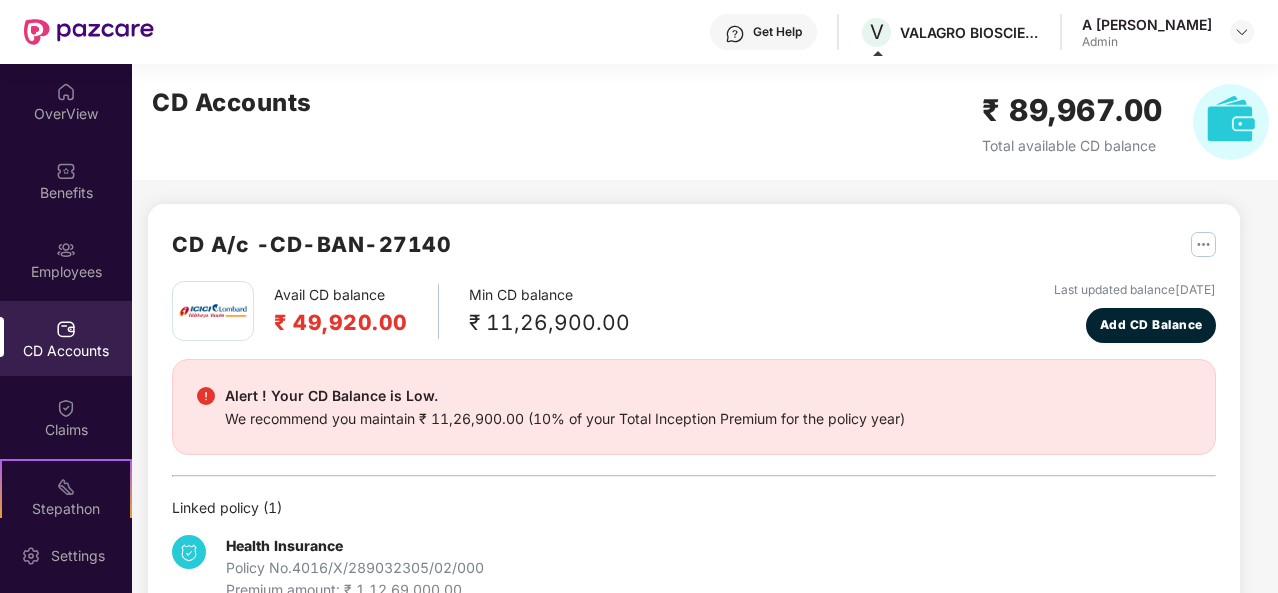 click on "CD Accounts" at bounding box center (66, 351) 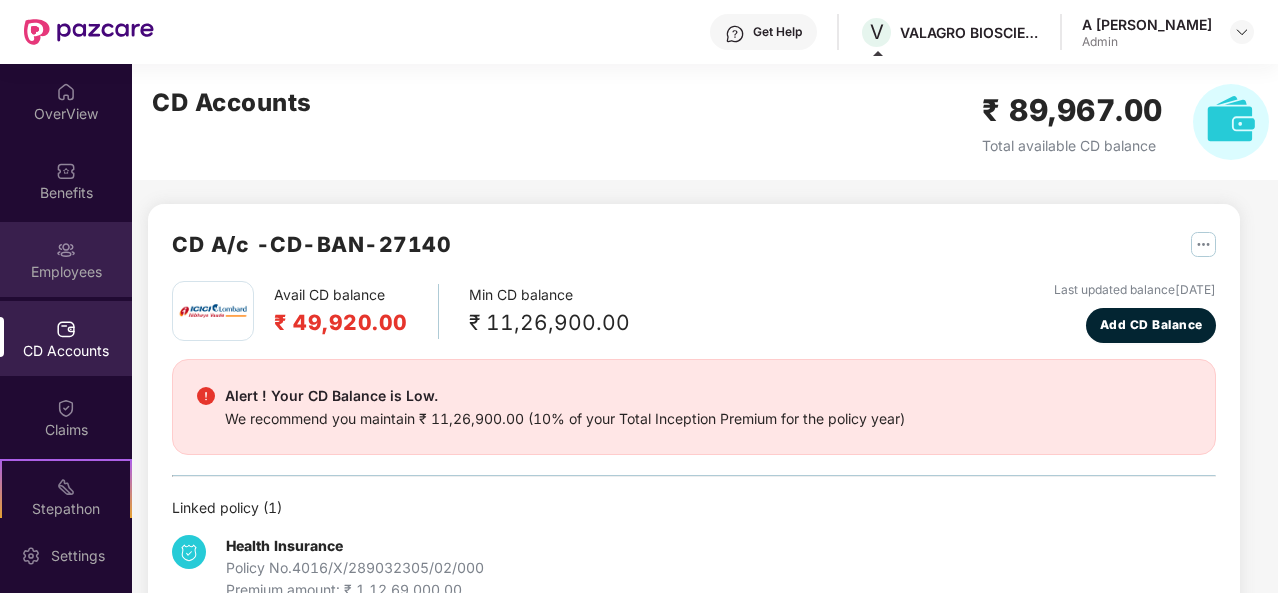 click at bounding box center (66, 250) 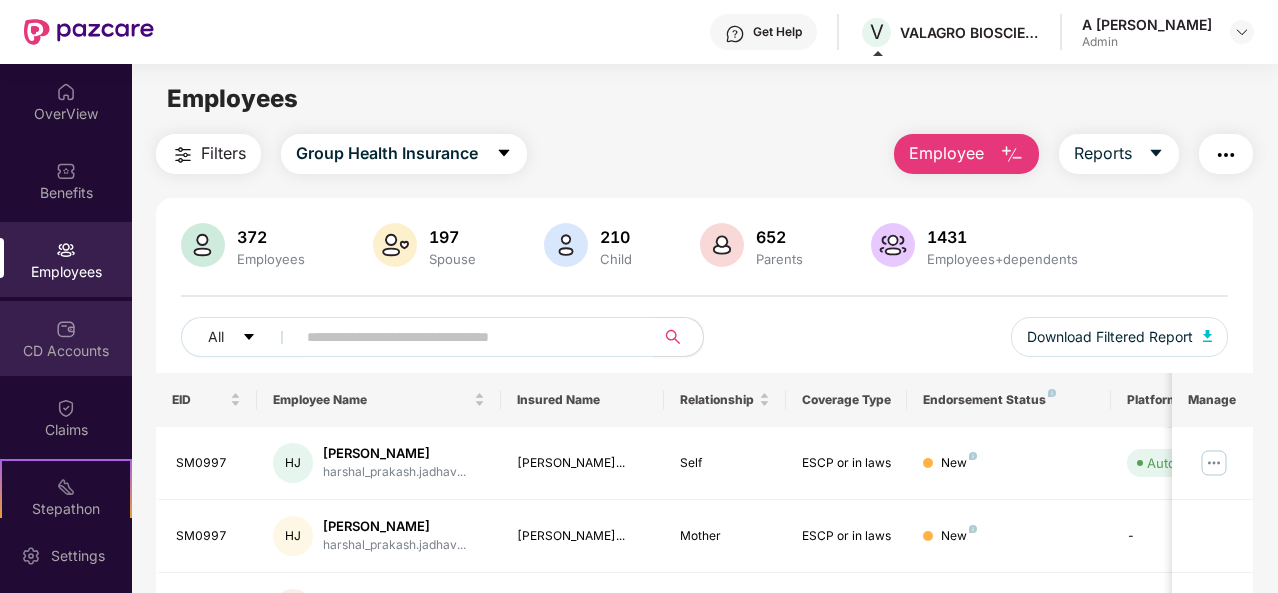 click on "CD Accounts" at bounding box center [66, 338] 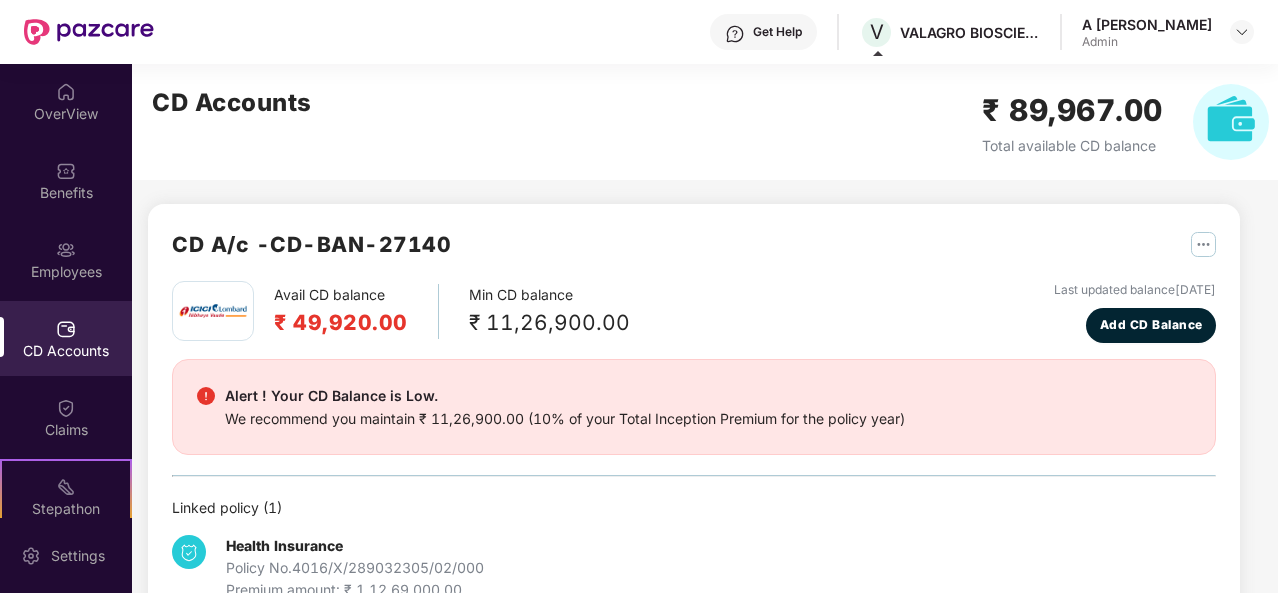 click on "CD Accounts" at bounding box center [66, 338] 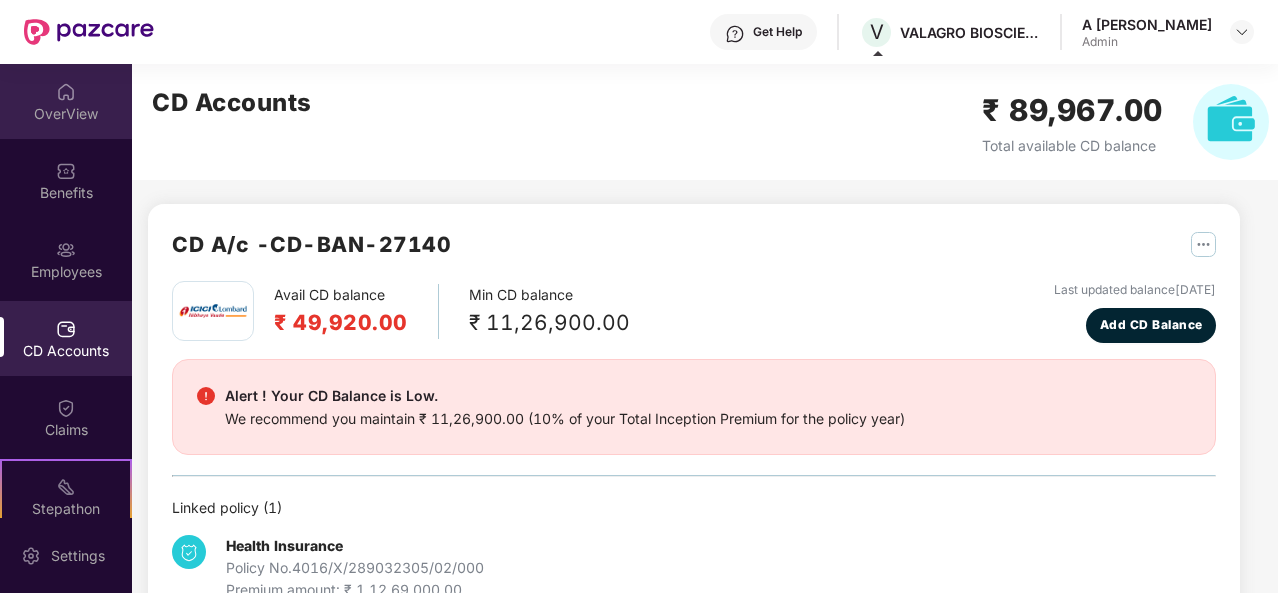 click on "OverView" at bounding box center (66, 114) 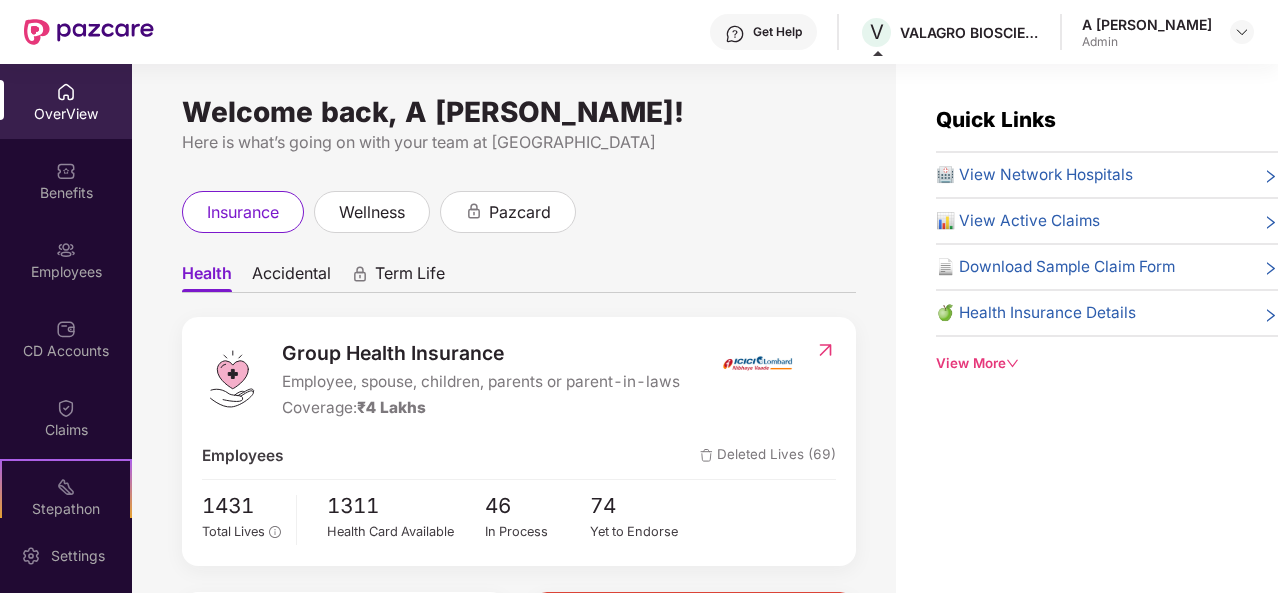 click on "insurance   wellness   pazcard" at bounding box center (519, 212) 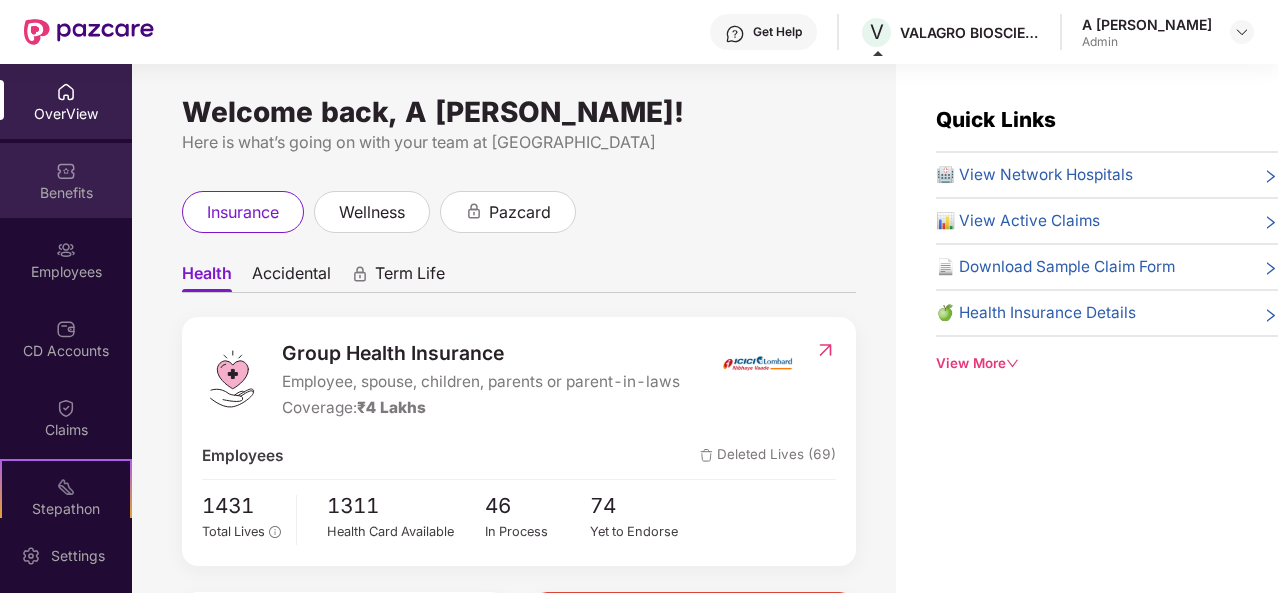click on "Benefits" at bounding box center (66, 193) 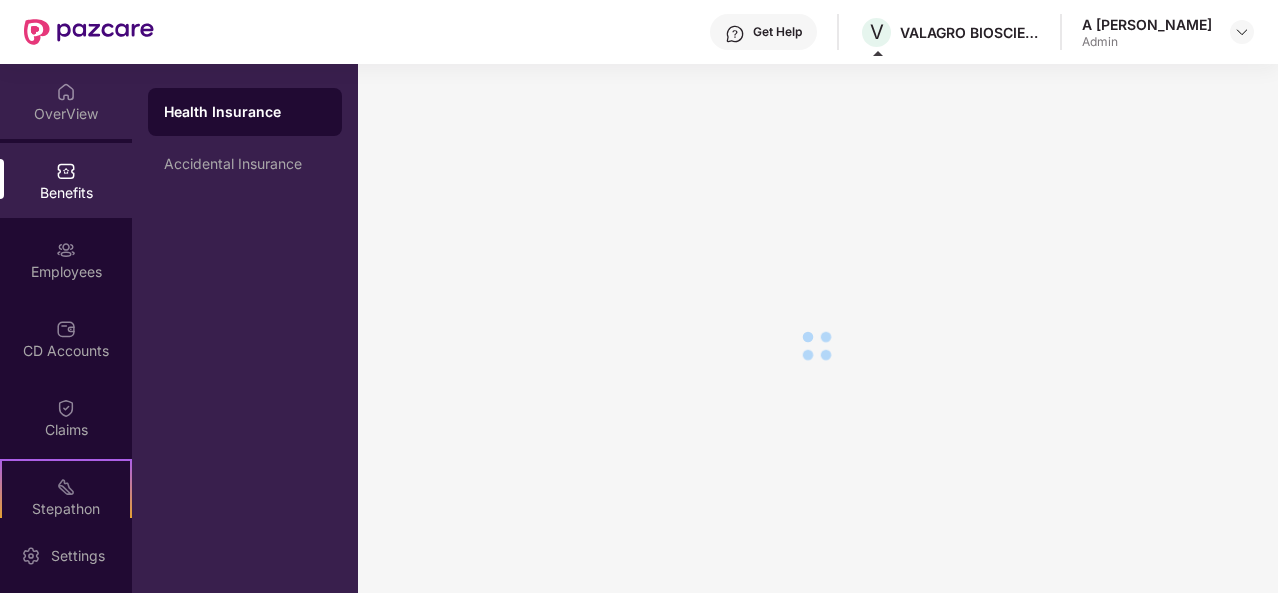 click on "OverView" at bounding box center (66, 114) 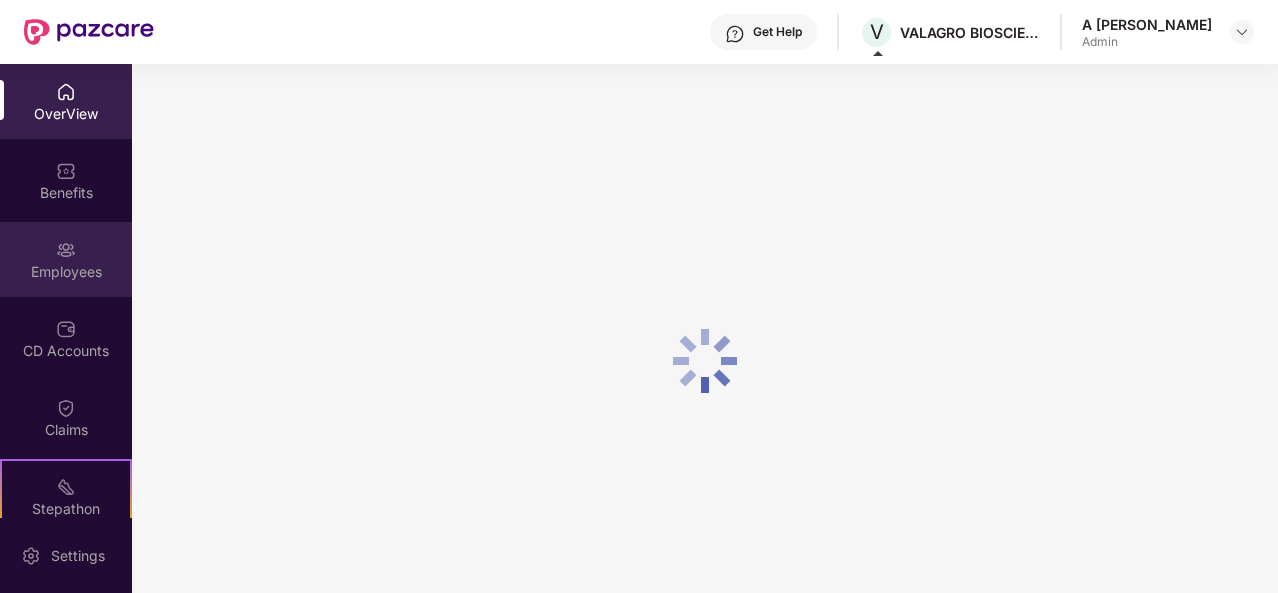 click on "Employees" at bounding box center (66, 272) 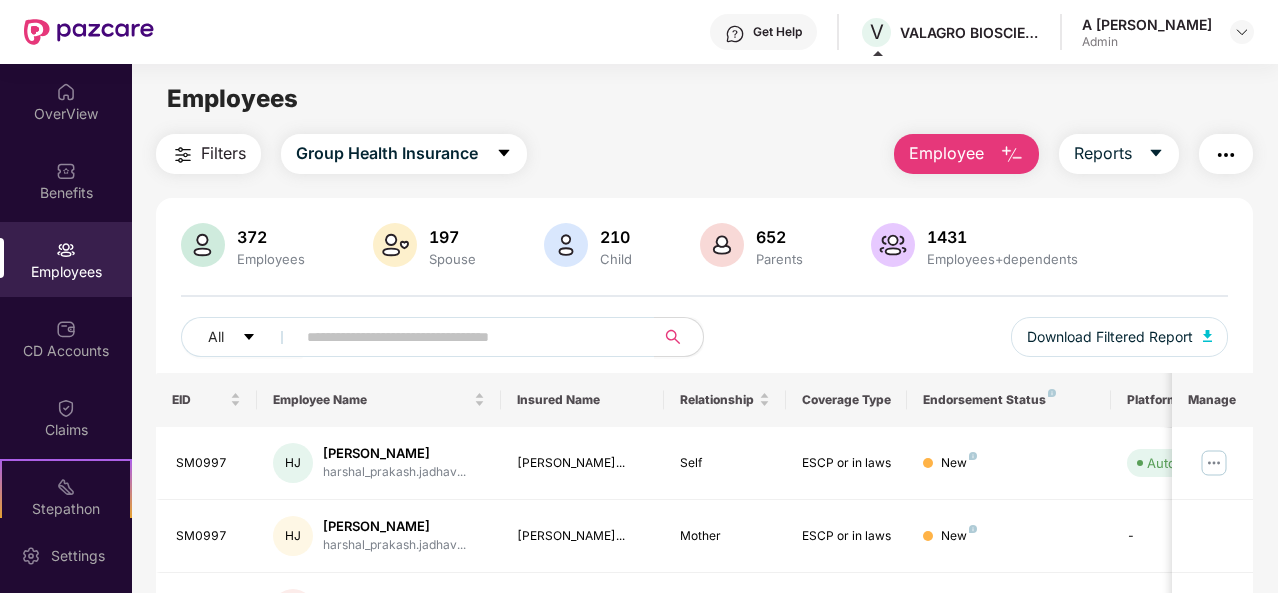 click on "Employees Filters Group Health Insurance Employee  Reports 372 Employees 197 Spouse 210 Child 652 Parents 1431 Employees+dependents All Download Filtered Report EID Employee Name Insured Name Relationship Coverage Type Endorsement Status Platform Status Joining Date Manage                   SM0997 HJ [PERSON_NAME]   harshal_prakash.jadhav... [PERSON_NAME]... Self ESCP or in laws New Auto Verified [DATE] SM0997 HJ [PERSON_NAME]   harshal_prakash.jadhav... [PERSON_NAME]... Mother ESCP or in laws New - [DATE] SM0997 HJ [PERSON_NAME]   harshal_prakash.jadhav... [PERSON_NAME] Ja... Father ESCP or in laws New - [DATE] SM0998 BJ [DEMOGRAPHIC_DATA] Janra...   bhagawanjanrao@gmail.c... [DEMOGRAPHIC_DATA] Ja... Self ESCP or in laws New Auto Verified [DATE] SM0998 BJ [DEMOGRAPHIC_DATA] Janra...   bhagawanjanrao@gmail.c... [MEDICAL_DATA][PERSON_NAME] Jan... Spouse ESCP or in laws New - [DATE] SM0998 BJ [DEMOGRAPHIC_DATA] Janra...   bhagawanjanrao@gmail.c... New" at bounding box center (704, 360) 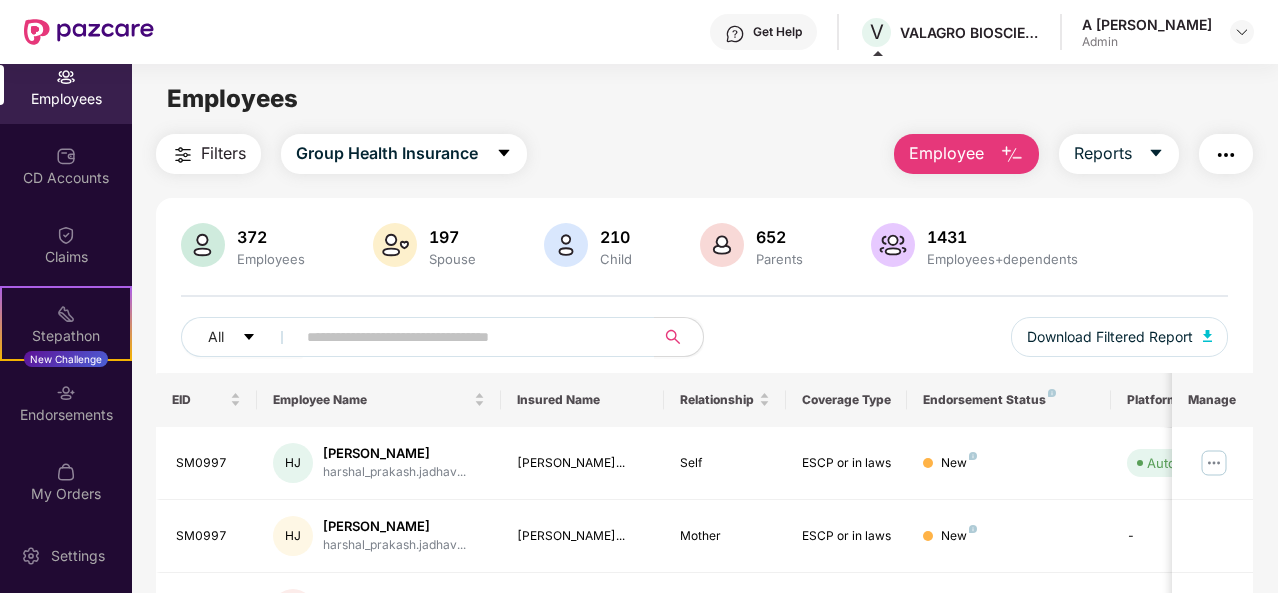 scroll, scrollTop: 177, scrollLeft: 0, axis: vertical 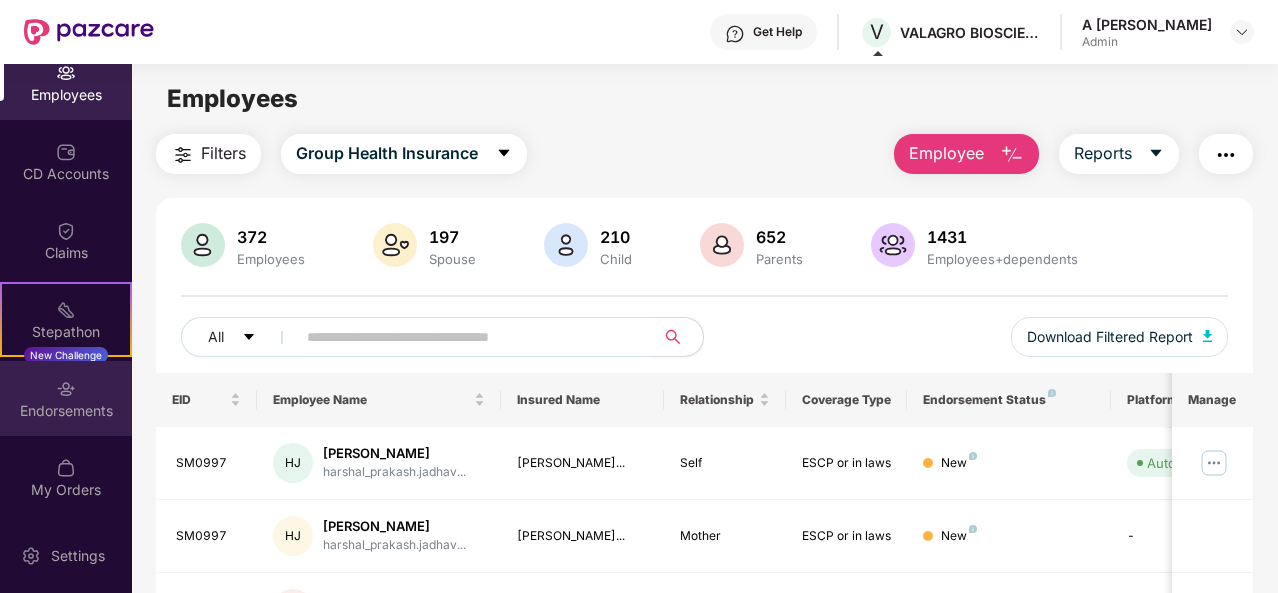 click on "Endorsements" at bounding box center [66, 398] 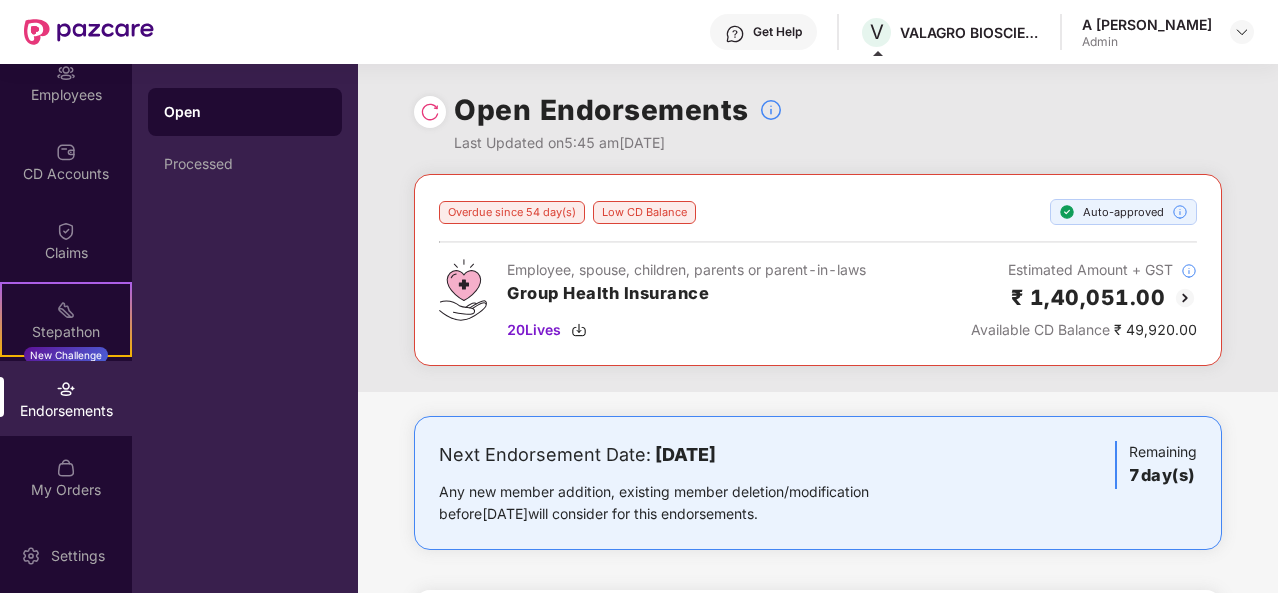 click on "Overdue since 54 day(s) Low CD Balance Auto-approved Employee, spouse, children, parents or parent-in-laws Group Health Insurance   20  Lives Estimated Amount + GST ₹ 1,40,051.00 Available CD Balance   ₹ 49,920.00" at bounding box center (818, 283) 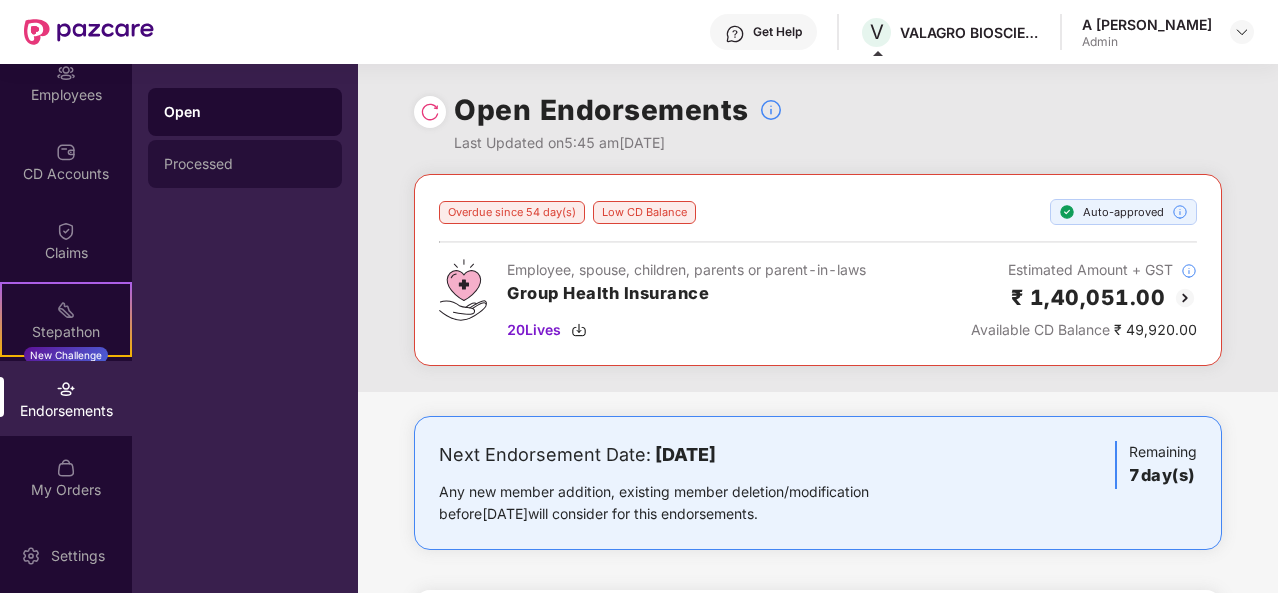 click on "Processed" at bounding box center (245, 164) 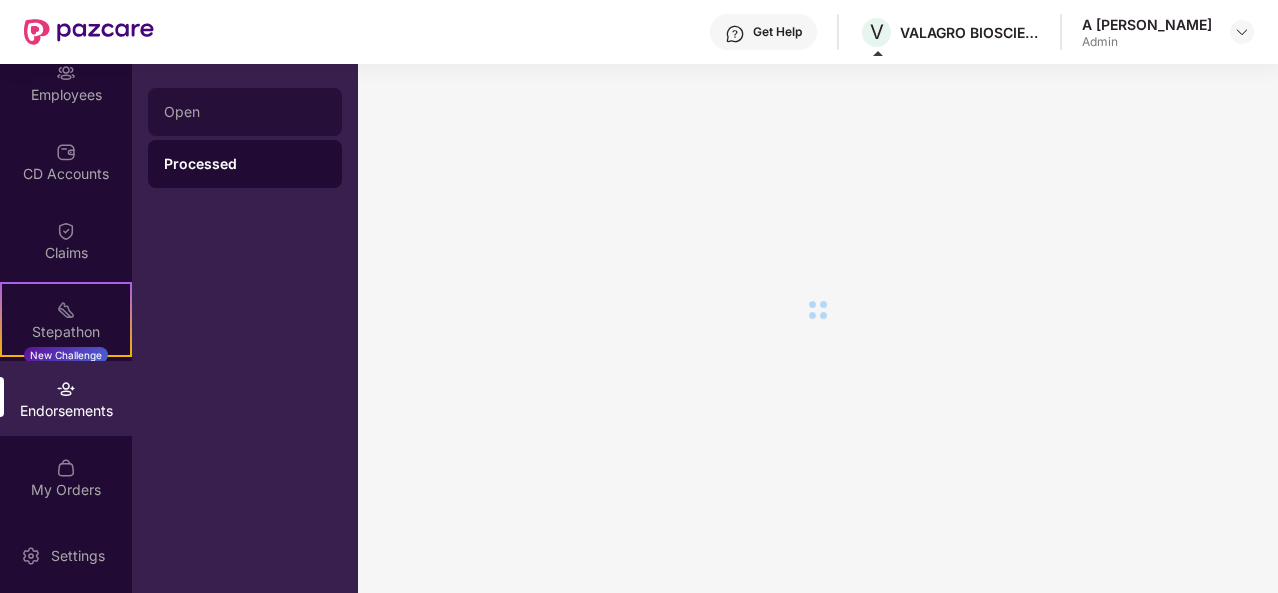 click on "Open" at bounding box center (245, 112) 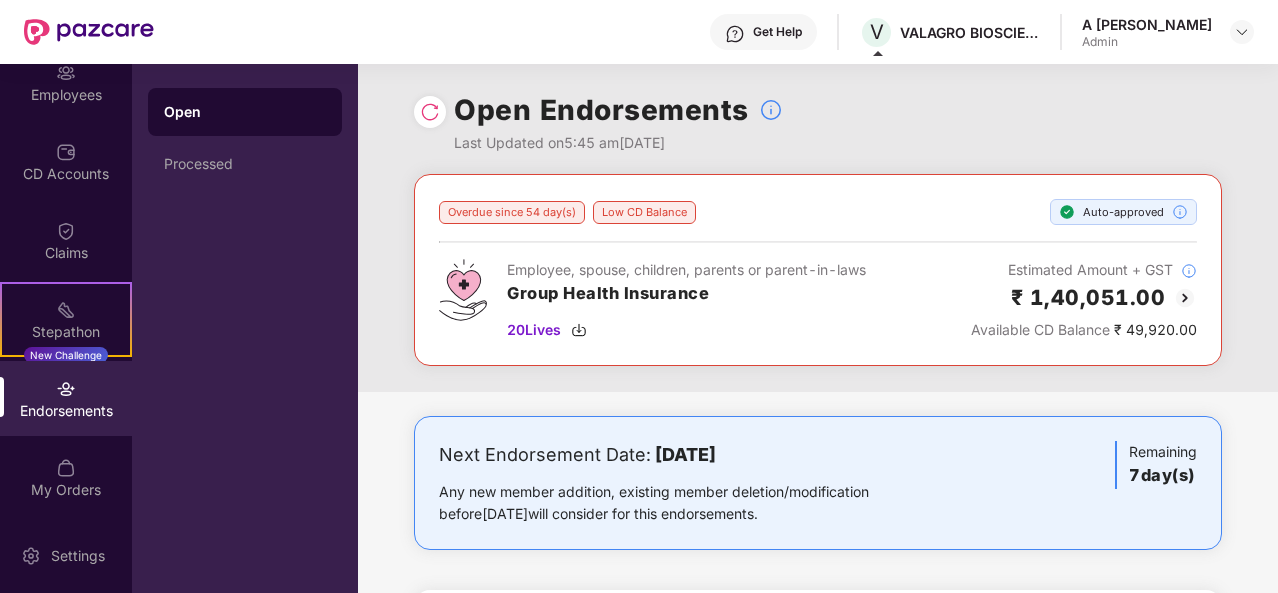 click on "Overdue since 54 day(s) Low CD Balance Auto-approved Employee, spouse, children, parents or parent-in-laws Group Health Insurance   20  Lives Estimated Amount + GST ₹ 1,40,051.00 Available CD Balance   ₹ 49,920.00 Next Endorsement Date: [DATE] Any new member addition, existing member deletion/modification before  [DATE]  will consider for this endorsements. Remaining 7  day(s) Next endorsement [DATE] Low CD Balance Auto-approved Employee, spouse, children, parents or parent-in-laws Group Health Insurance   54  Lives Estimated Amount + GST ₹ 3,57,795.00 Available CD Balance   ₹ 49,920.00 Next endorsement [DATE] Auto-approved Employee Only Accidental Insurance   3  Lives Estimated Amount + GST -₹ 158.00 Available CD Balance   ₹ 40,047.00" at bounding box center (818, 596) 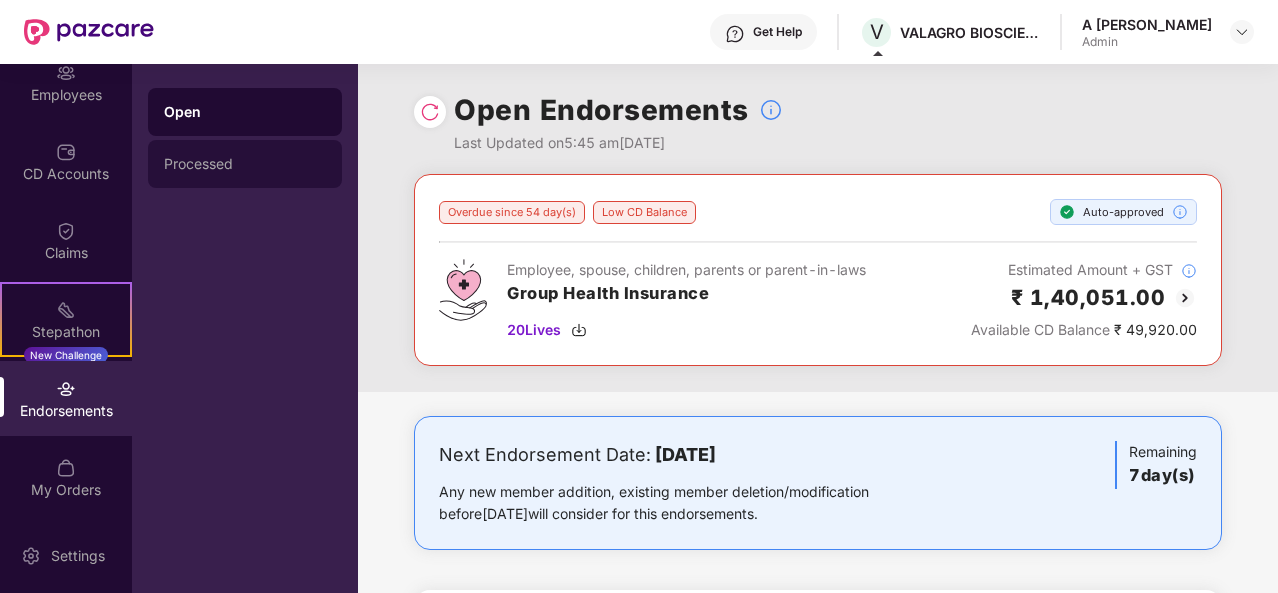 click on "Processed" at bounding box center [245, 164] 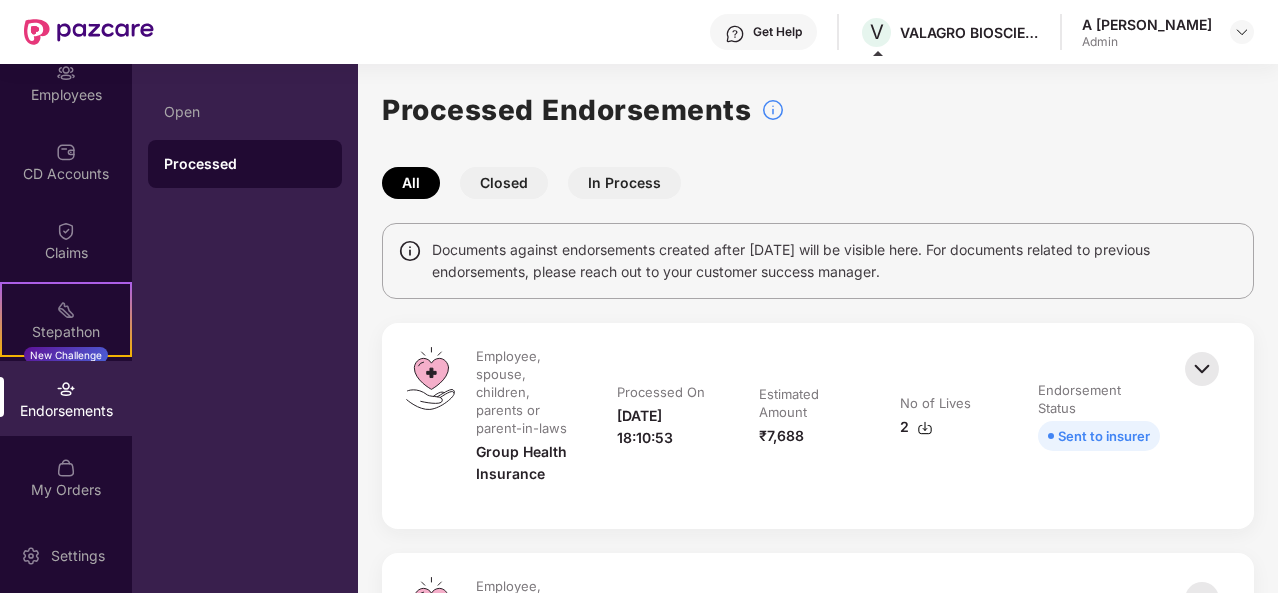 click on "Processed Endorsements All   Closed   In Process   Documents against endorsements created after [DATE] will be visible here. For documents related to previous endorsements, please reach out to your customer success manager. Employee, spouse, children, parents or parent-in-laws Group Health Insurance Processed On [DATE] 18:10:53 Estimated Amount ₹7,688 No of Lives 2   Endorsement Status Sent to insurer Employee, spouse, children, parents or parent-in-laws Group Health Insurance Processed On [DATE] 18:06:17 Estimated Amount -₹1,05,184 No of Lives 94   Endorsement Status Sent to insurer Employee, spouse, children, parents or parent-in-laws Group Health Insurance Processed On [DATE] 18:06:27 Estimated Amount -₹45,706 No of Lives 9   Endorsement Status Sent to insurer Employee, spouse, children, parents or parent-in-laws Group Health Insurance Processed On [DATE] 18:05:17 Estimated Amount -₹47,177 No of Lives 12   Endorsement Status Sent to insurer Employee Only Processed On 12   9" at bounding box center (818, 5898) 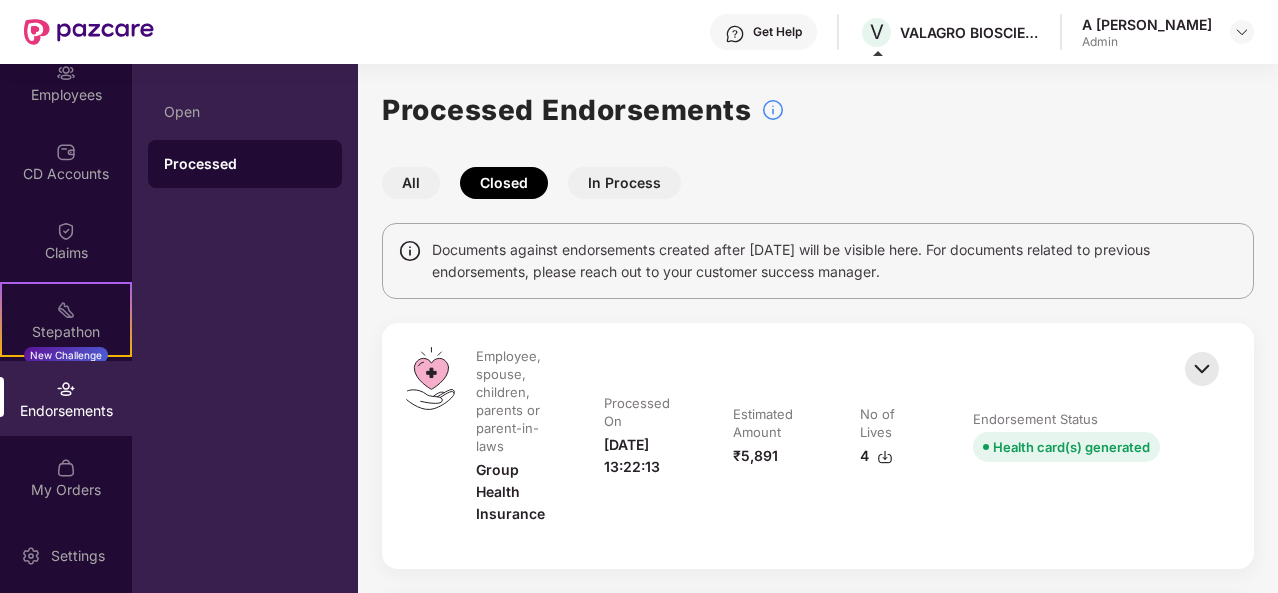 click on "In Process" at bounding box center [624, 183] 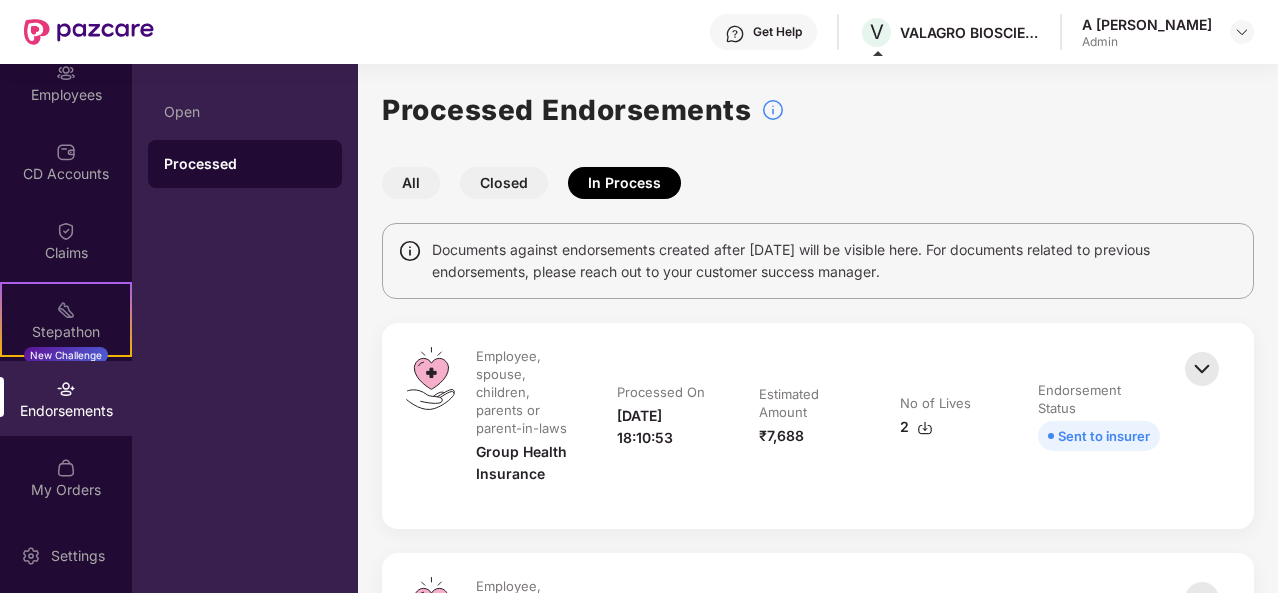 click on "Processed Endorsements All   Closed   In Process   Documents against endorsements created after [DATE] will be visible here. For documents related to previous endorsements, please reach out to your customer success manager. Employee, spouse, children, parents or parent-in-laws Group Health Insurance Processed On [DATE] 18:10:53 Estimated Amount ₹7,688 No of Lives 2   Endorsement Status Sent to insurer Employee, spouse, children, parents or parent-in-laws Group Health Insurance Processed On [DATE] 18:06:17 Estimated Amount -₹1,05,184 No of Lives 94   Endorsement Status Sent to insurer Employee, spouse, children, parents or parent-in-laws Group Health Insurance Processed On [DATE] 18:06:27 Estimated Amount -₹45,706 No of Lives 9   Endorsement Status Sent to insurer Employee, spouse, children, parents or parent-in-laws Group Health Insurance Processed On [DATE] 18:05:17 Estimated Amount -₹47,177 No of Lives 12   Endorsement Status Sent to insurer Employee Only Processed On 12   9" at bounding box center [818, 2741] 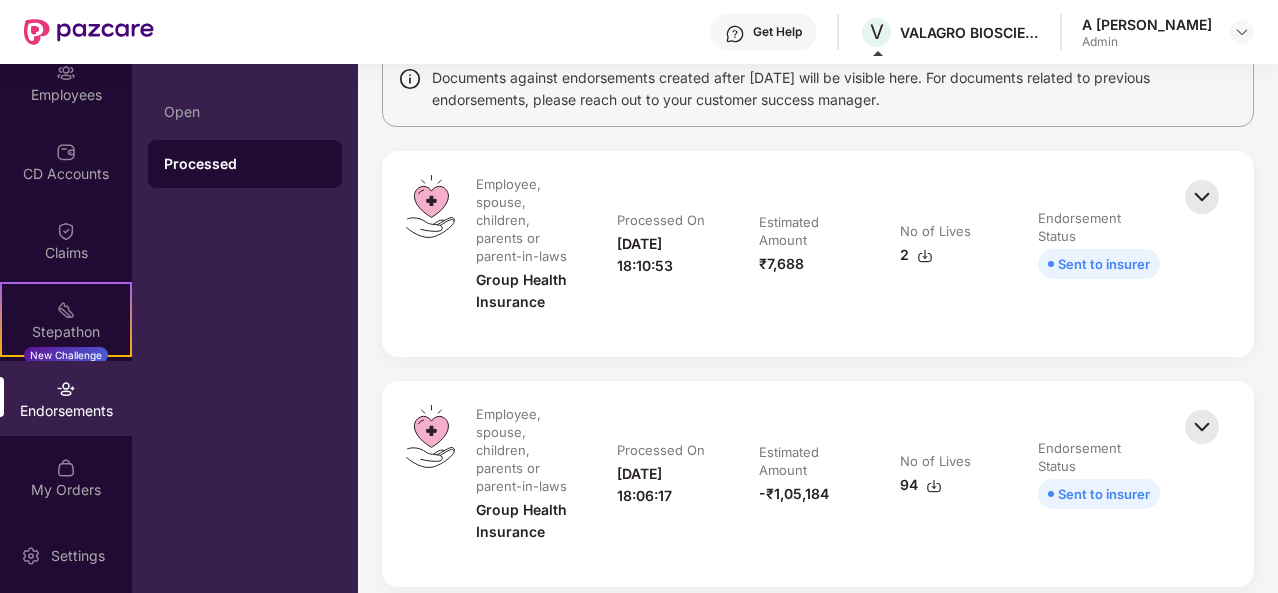 drag, startPoint x: 1047, startPoint y: 146, endPoint x: 1041, endPoint y: 222, distance: 76.23647 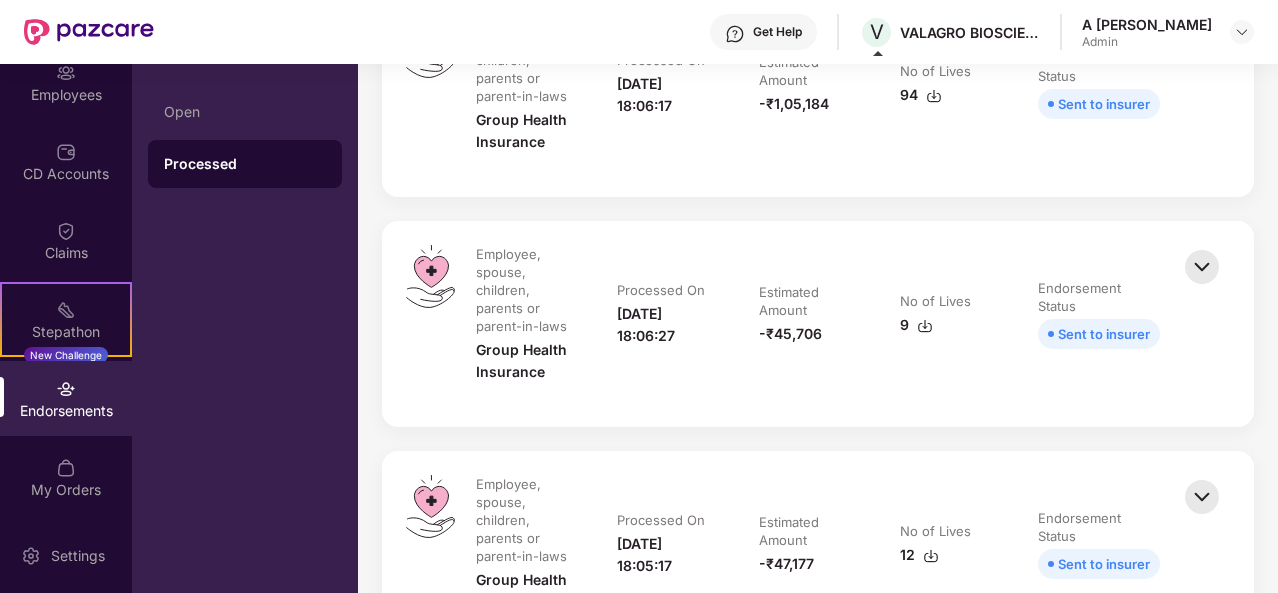 scroll, scrollTop: 784, scrollLeft: 0, axis: vertical 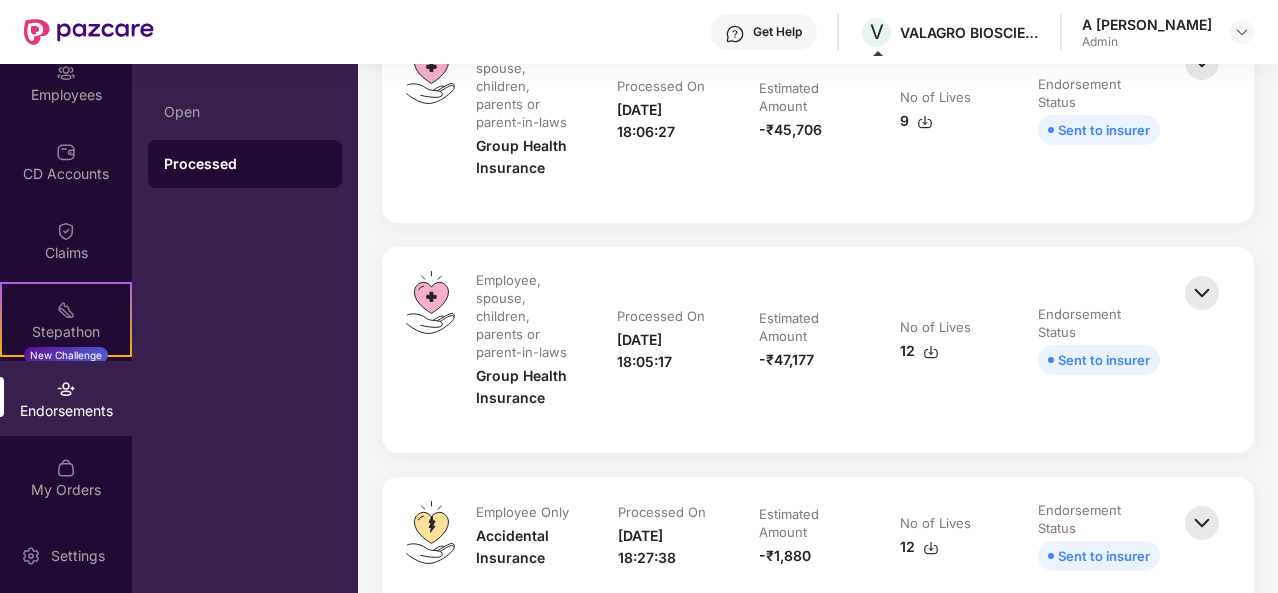 drag, startPoint x: 1104, startPoint y: 176, endPoint x: 1129, endPoint y: 322, distance: 148.12495 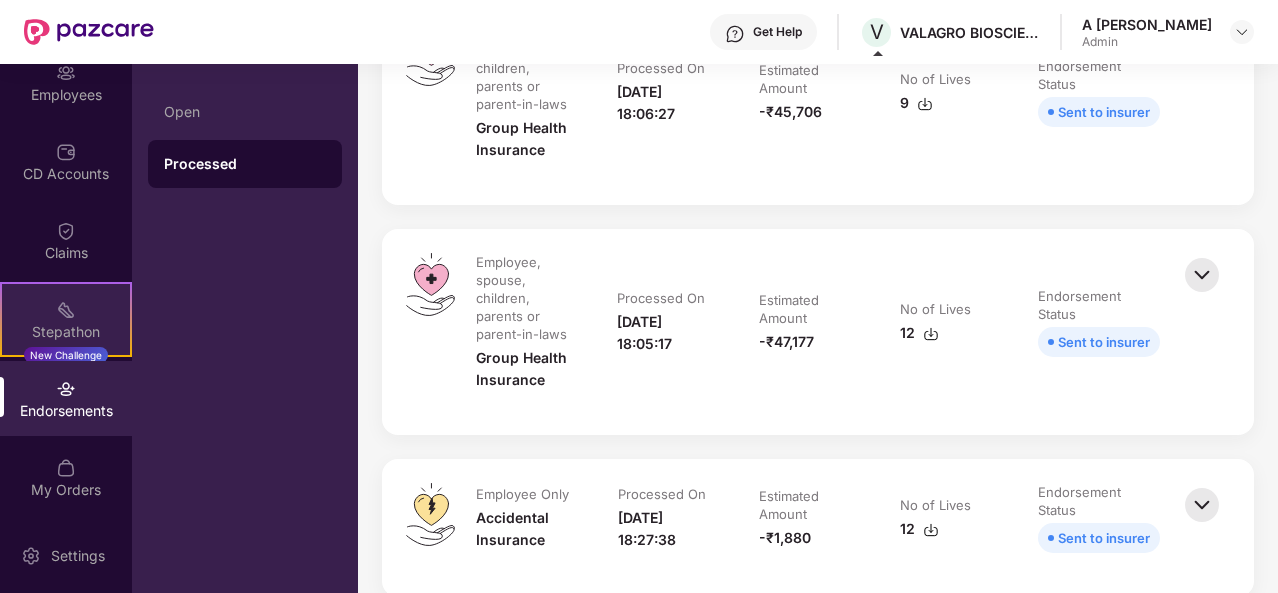 click on "Stepathon New Challenge" at bounding box center (66, 319) 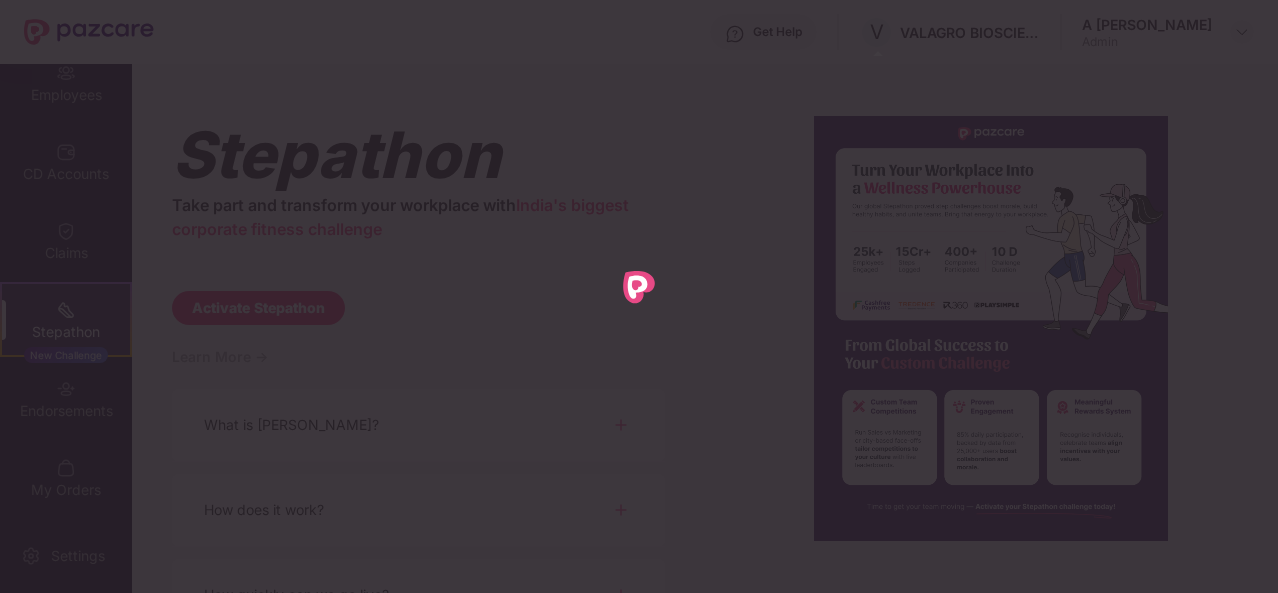 scroll, scrollTop: 0, scrollLeft: 0, axis: both 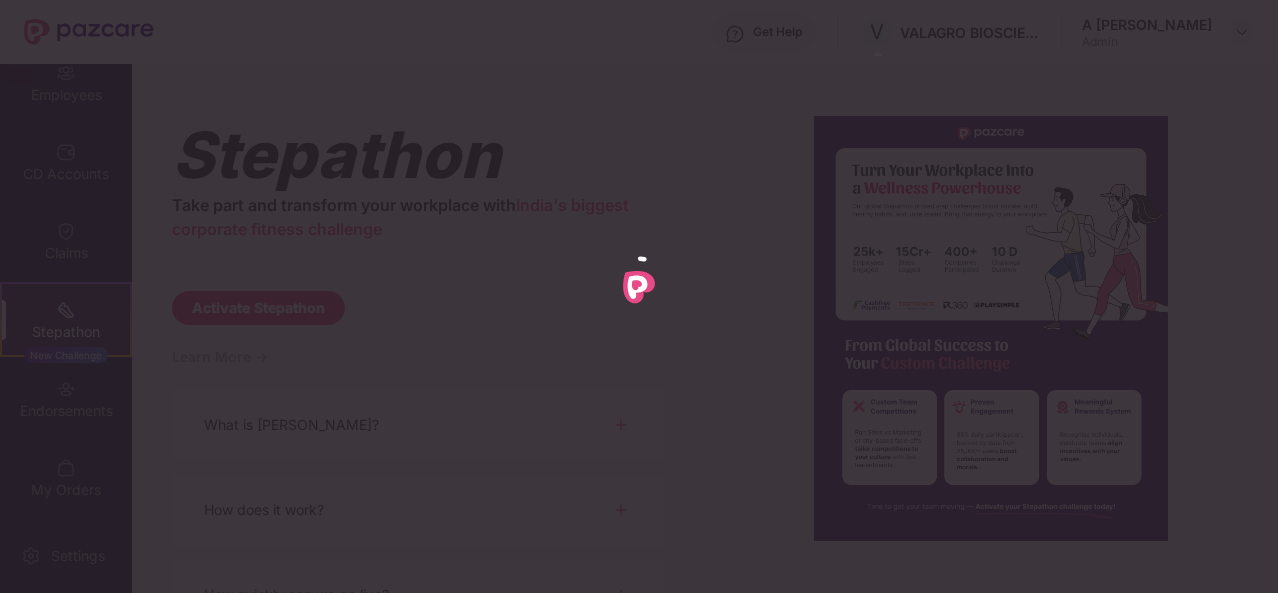 click at bounding box center (639, 296) 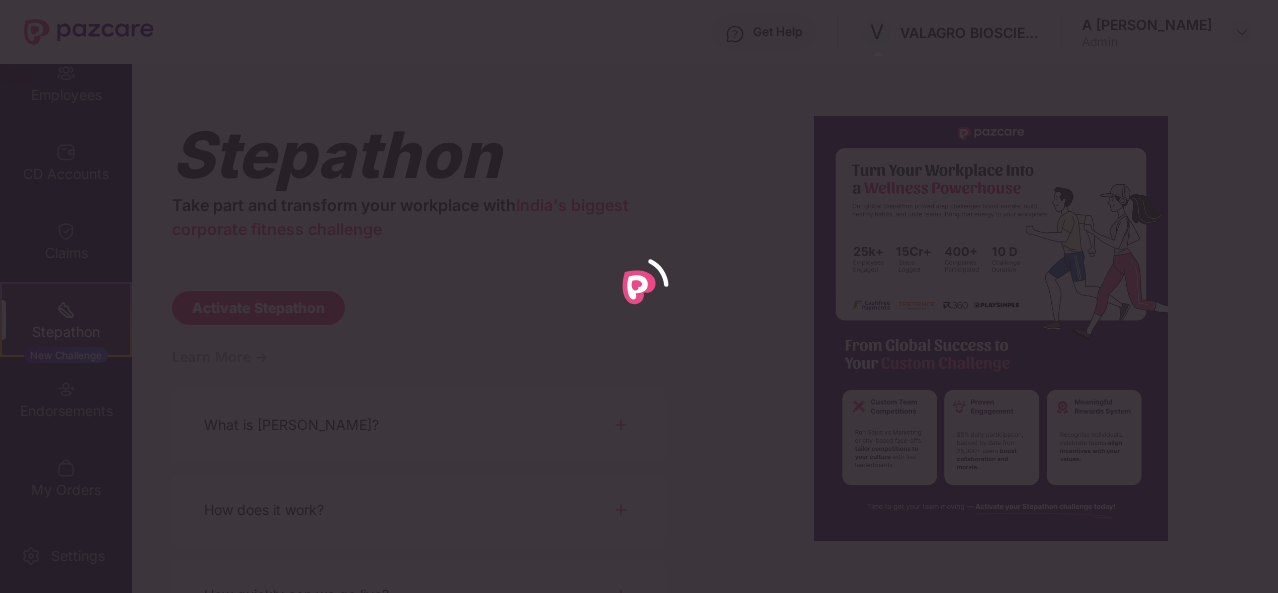 click at bounding box center (639, 296) 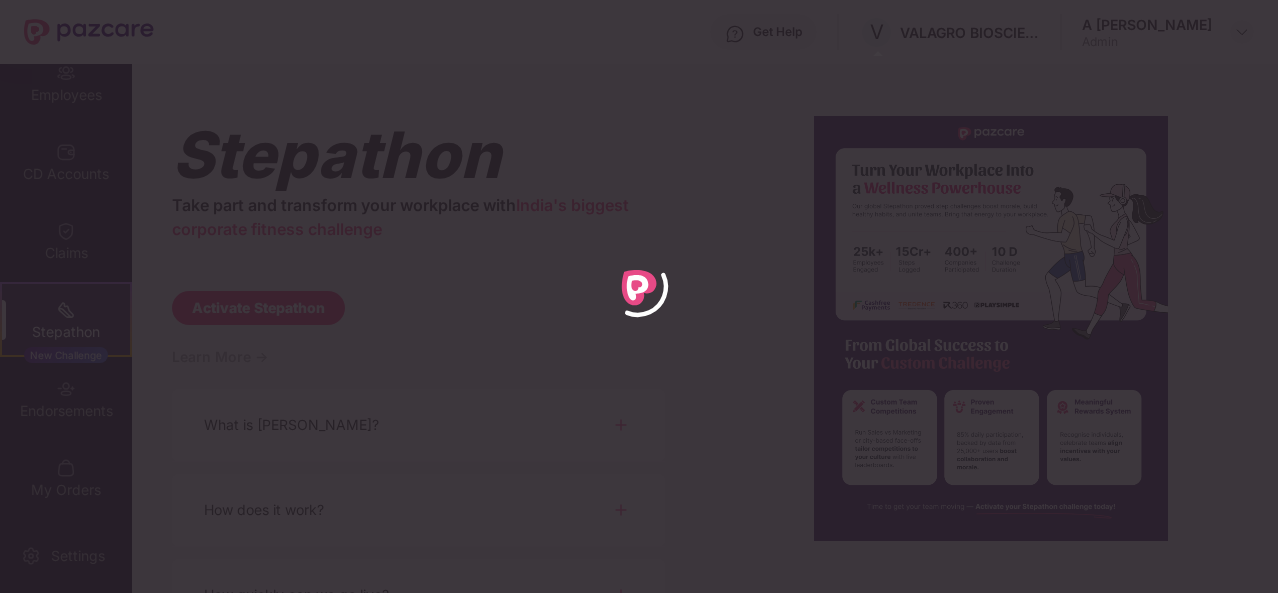 drag, startPoint x: 609, startPoint y: 153, endPoint x: 596, endPoint y: 157, distance: 13.601471 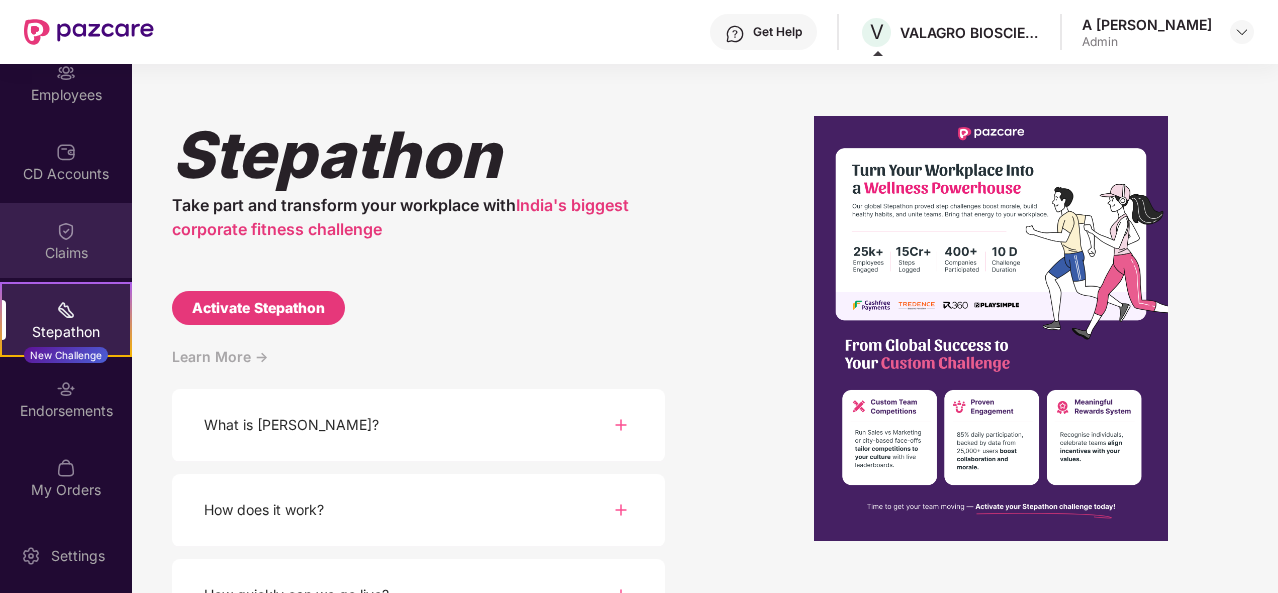 click on "Claims" at bounding box center [66, 240] 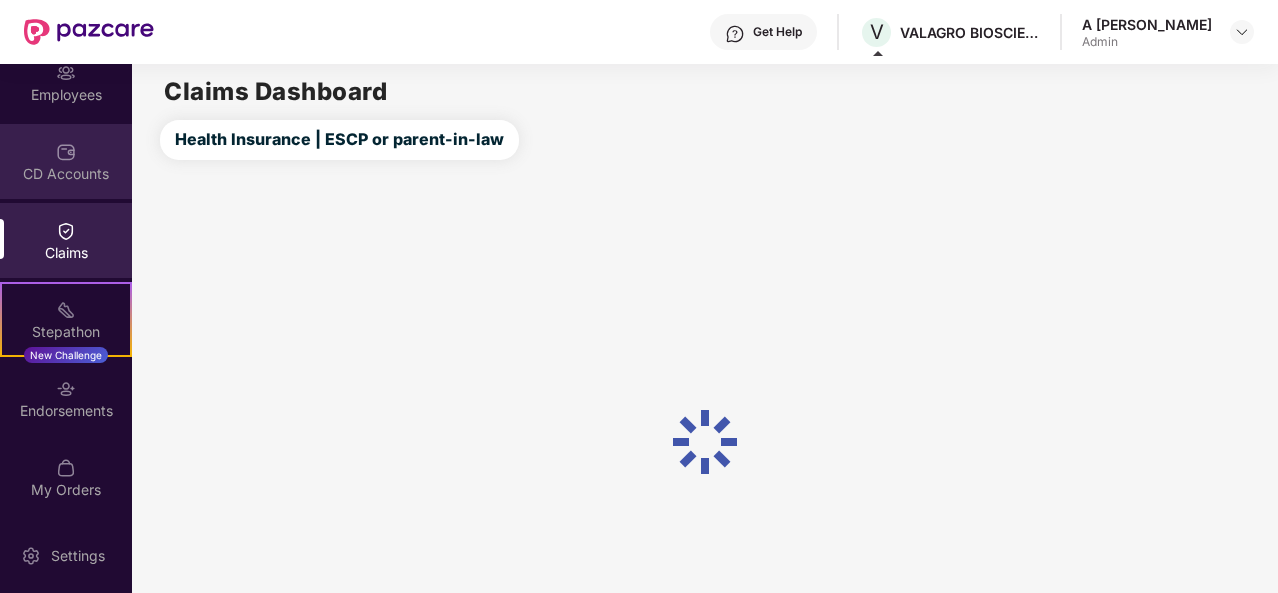 click at bounding box center [66, 152] 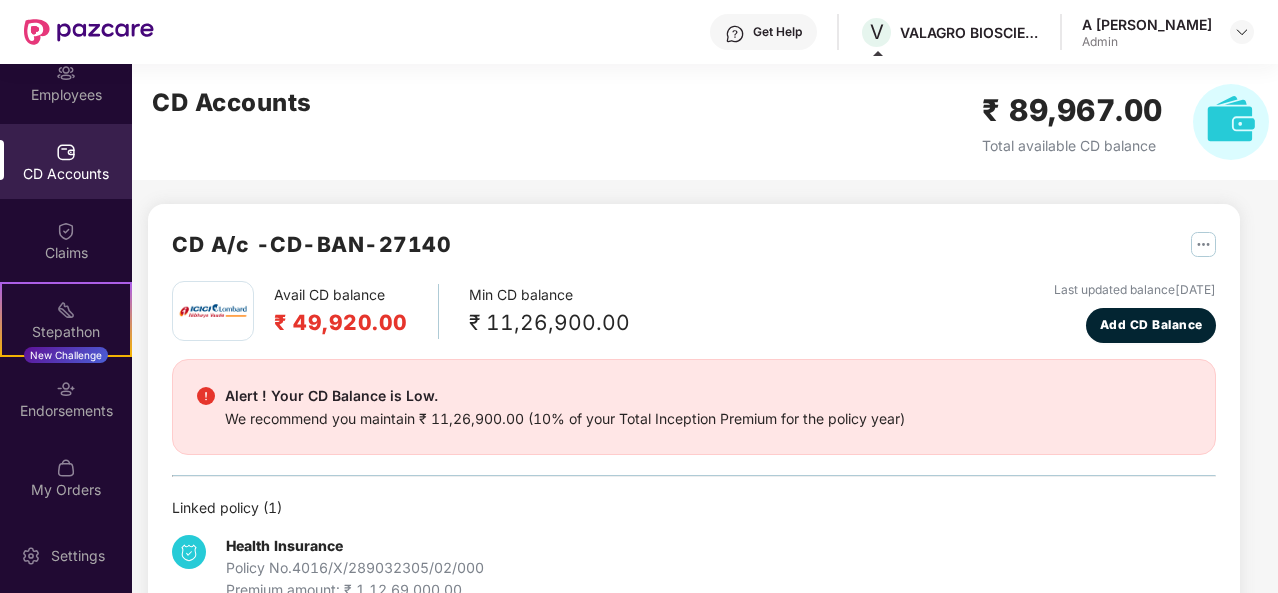 click on "Avail CD balance ₹ 49,920.00 Min CD balance ₹ 11,26,900.00 Last updated balance  [DATE] Add CD Balance" at bounding box center (694, 312) 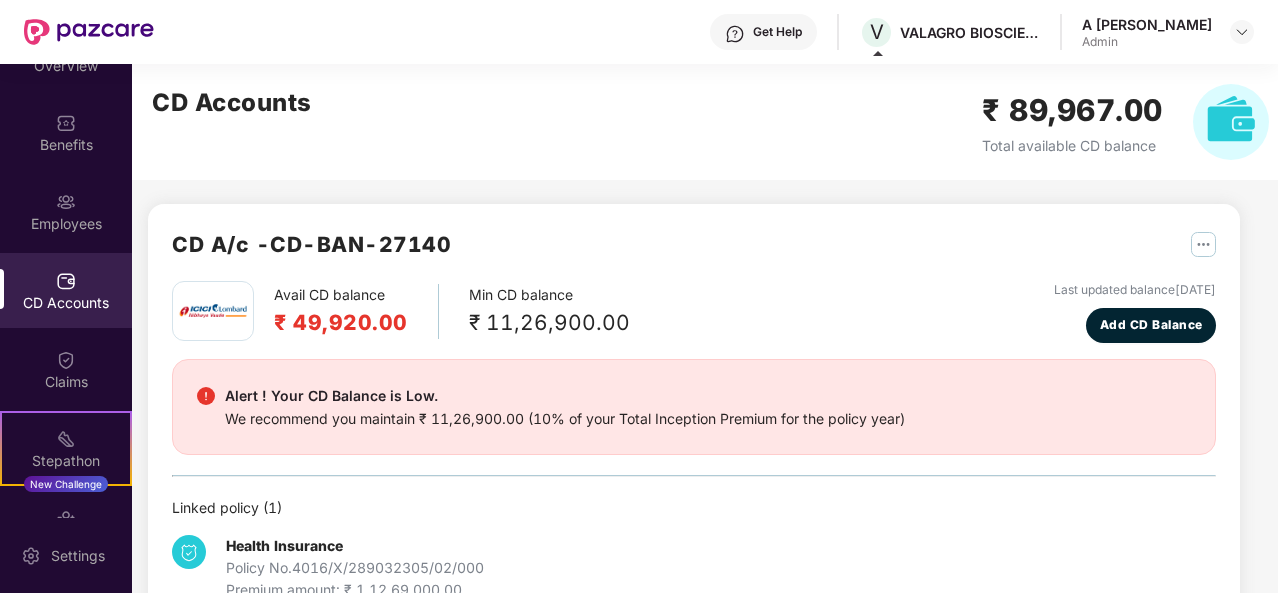 scroll, scrollTop: 0, scrollLeft: 0, axis: both 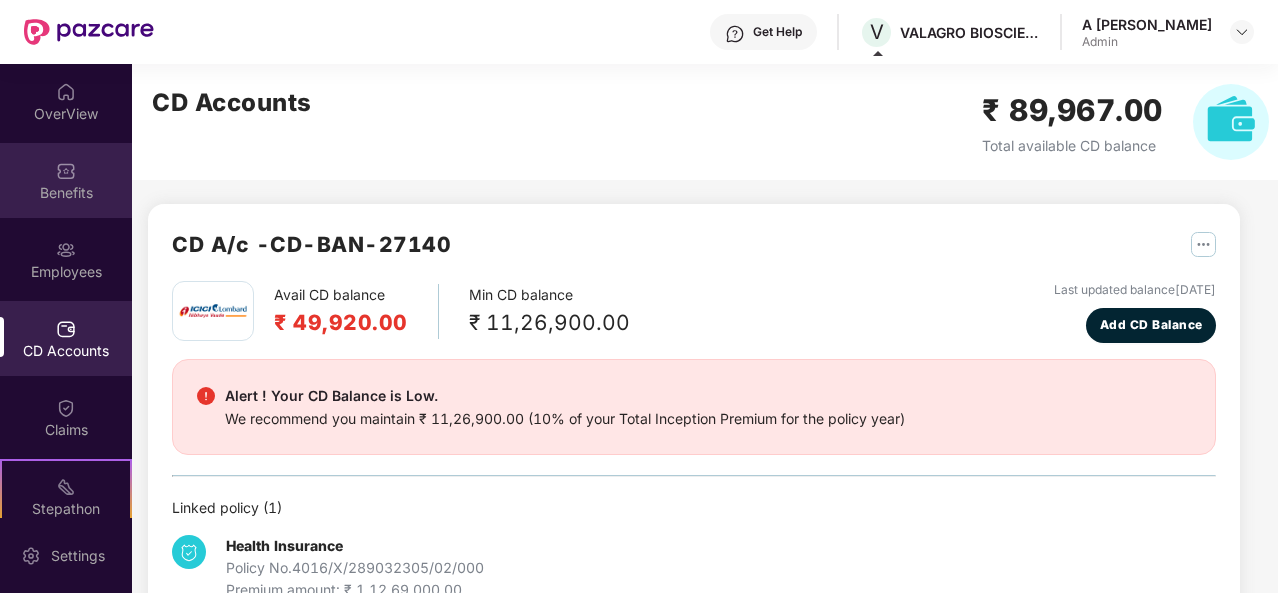 click on "Benefits" at bounding box center [66, 180] 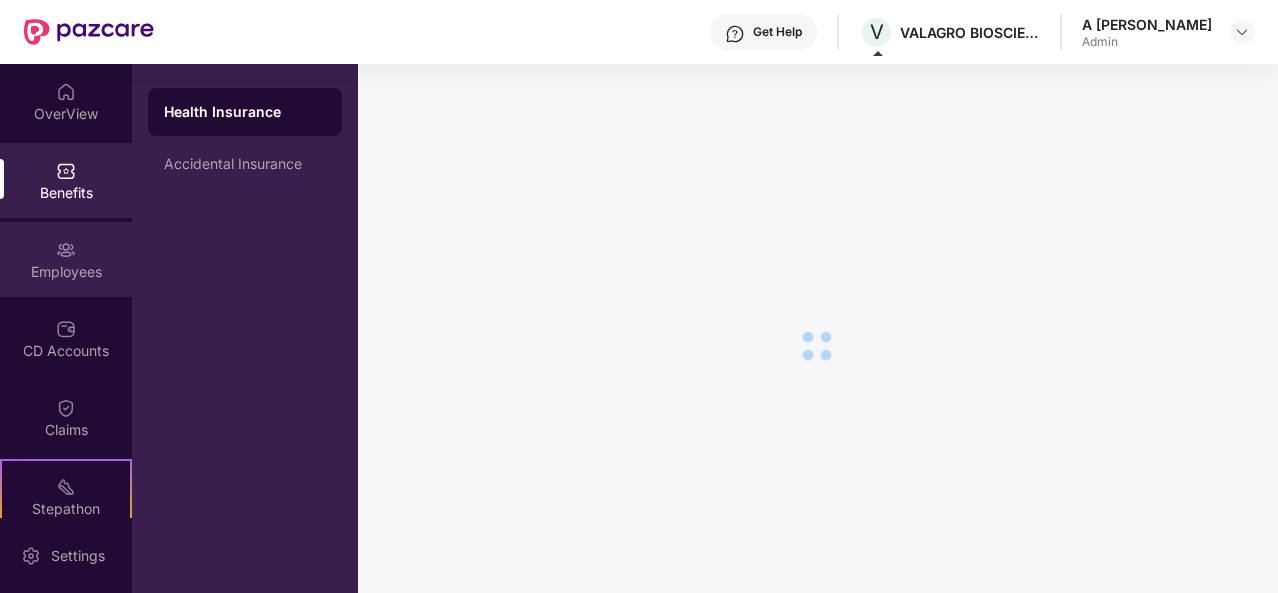 click on "Employees" at bounding box center (66, 259) 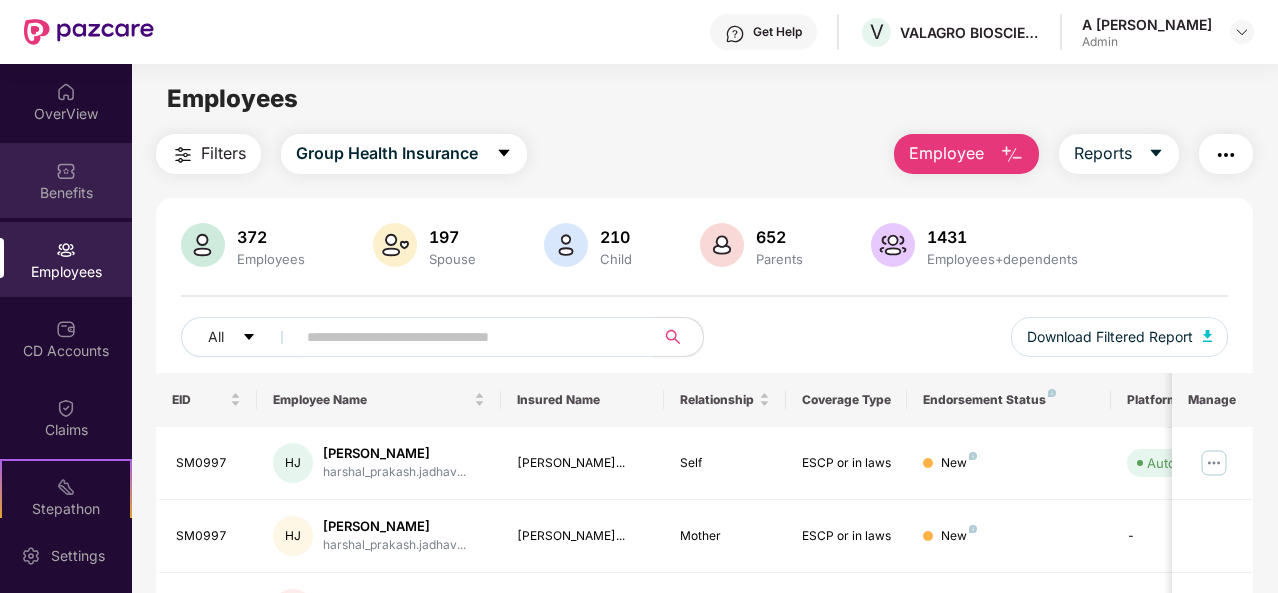click on "Benefits" at bounding box center (66, 193) 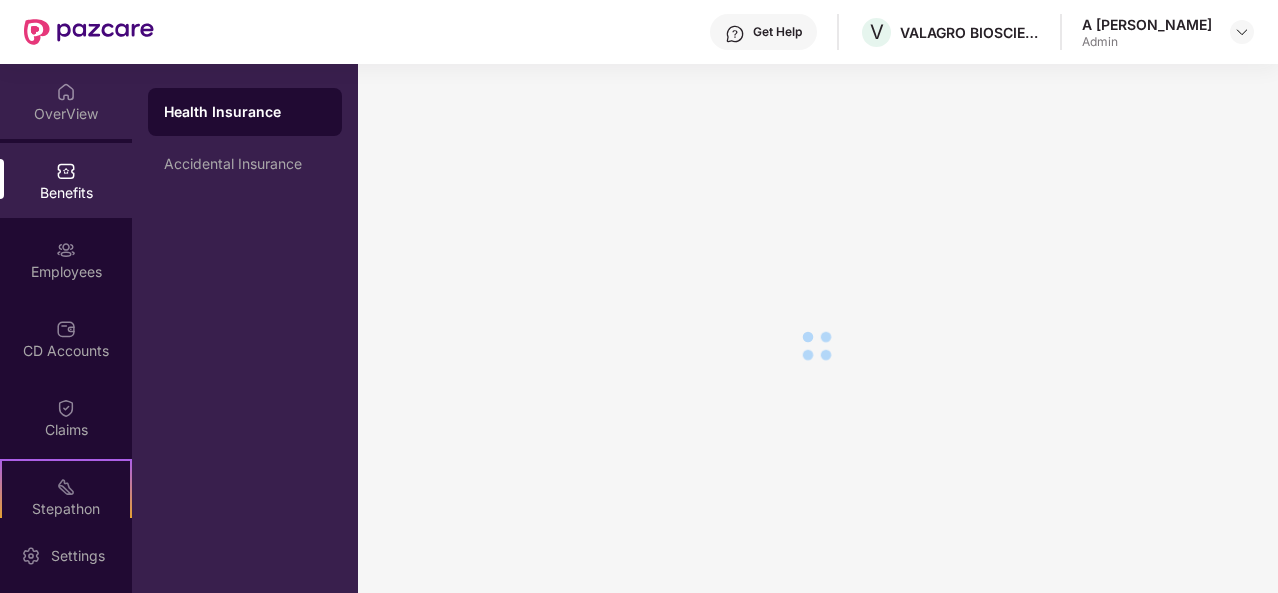 click on "OverView" at bounding box center (66, 101) 